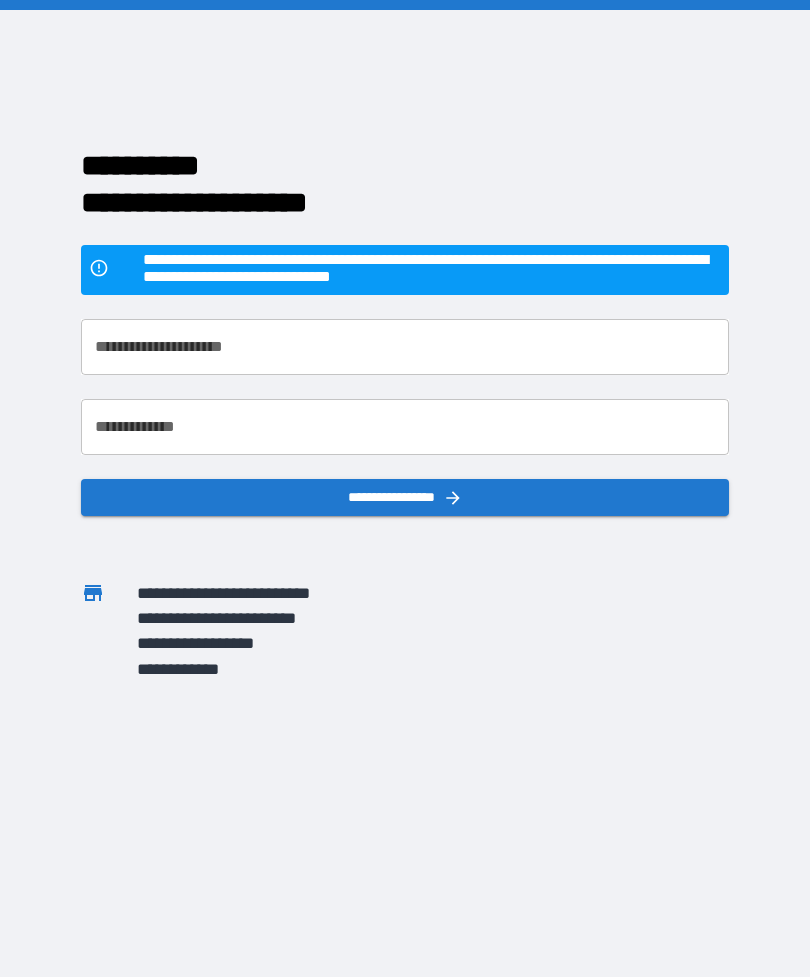 scroll, scrollTop: 64, scrollLeft: 0, axis: vertical 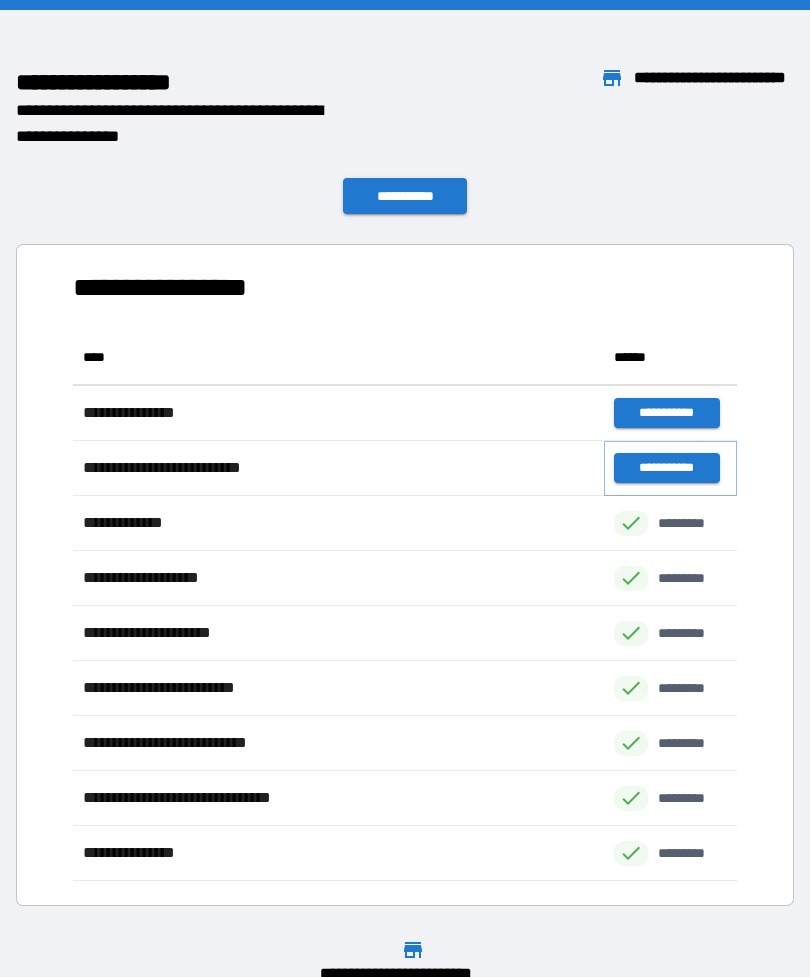 click on "**********" at bounding box center [666, 468] 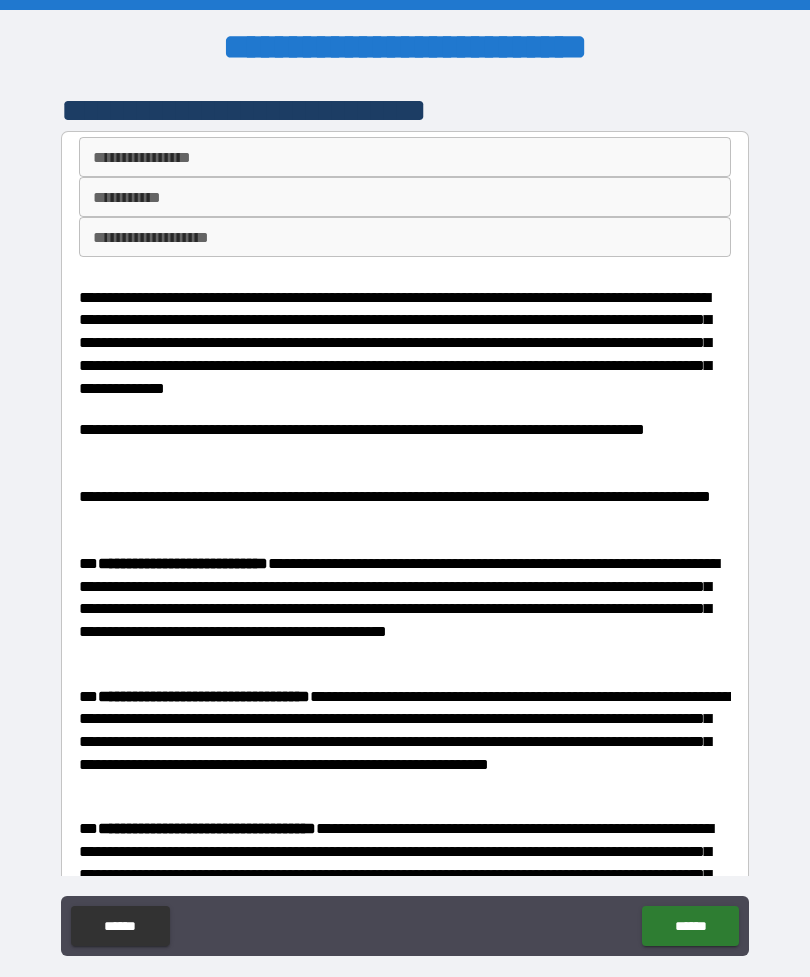 click on "**********" at bounding box center (405, 237) 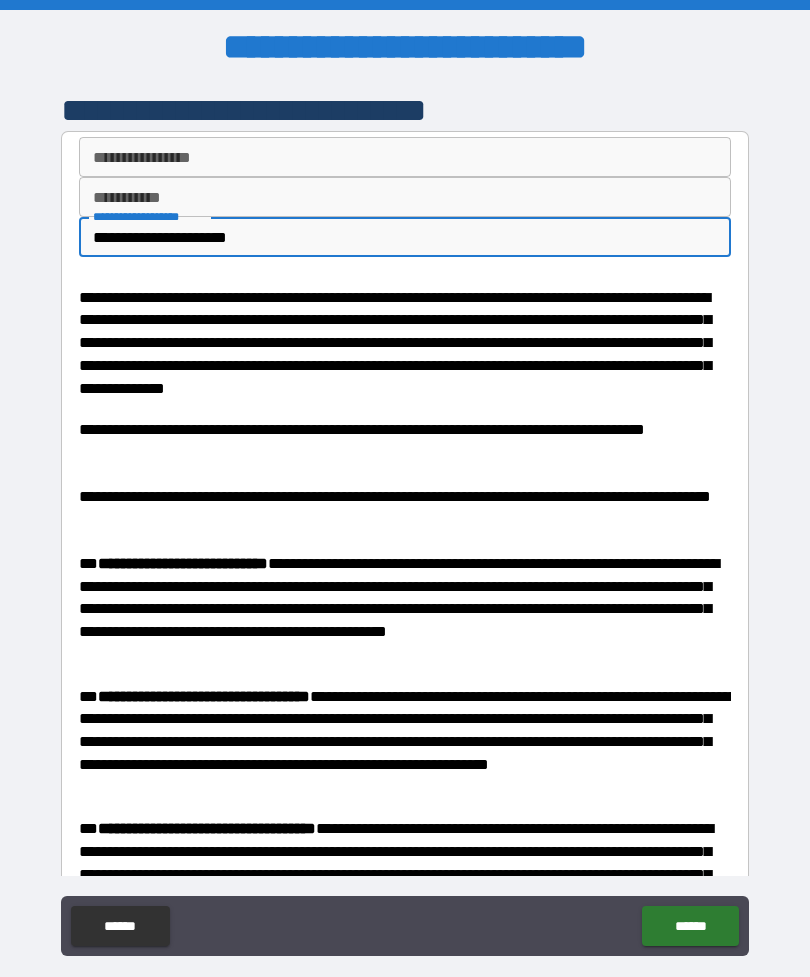 type on "**********" 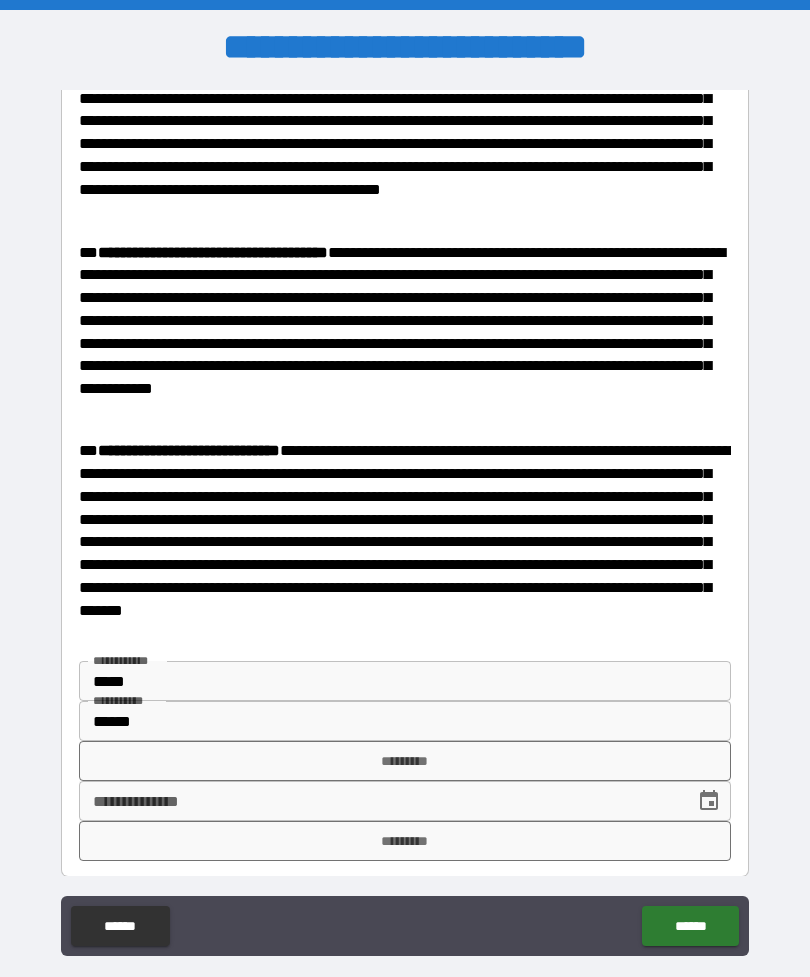 scroll, scrollTop: 1237, scrollLeft: 0, axis: vertical 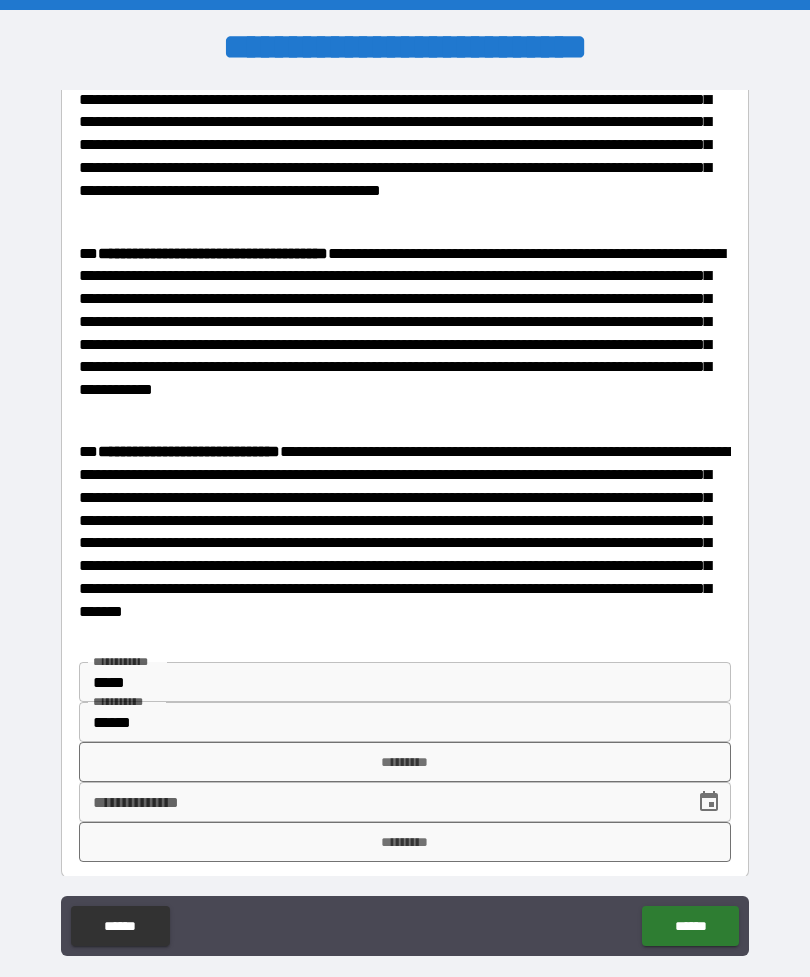 click on "*********" at bounding box center [405, 842] 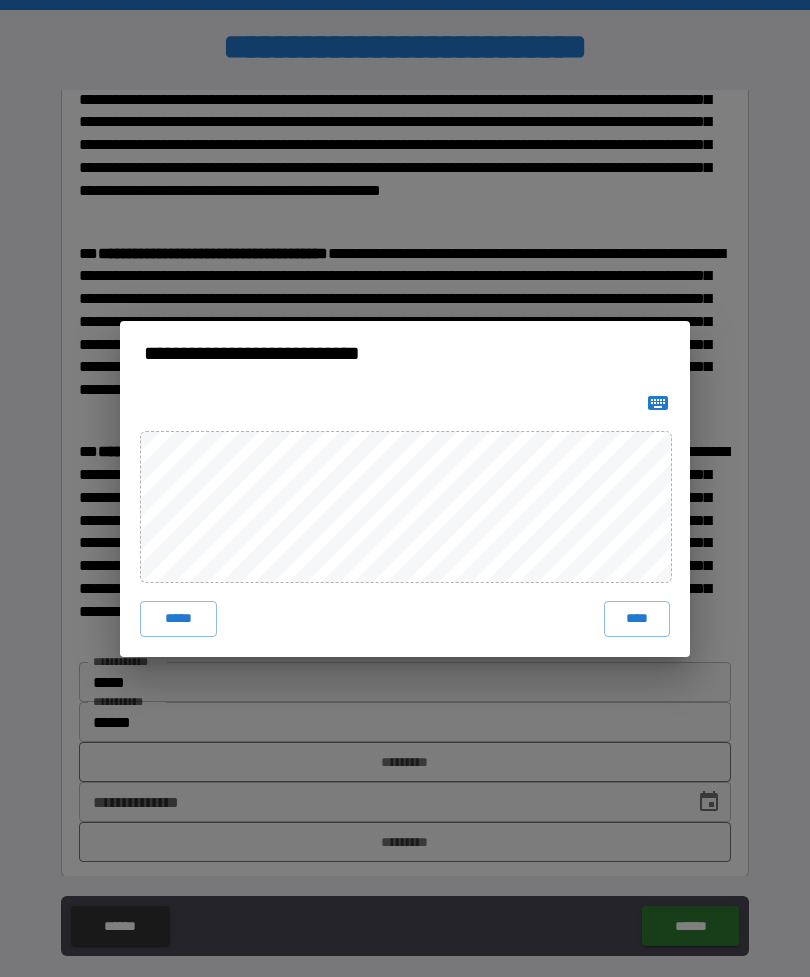 click on "****" at bounding box center (637, 619) 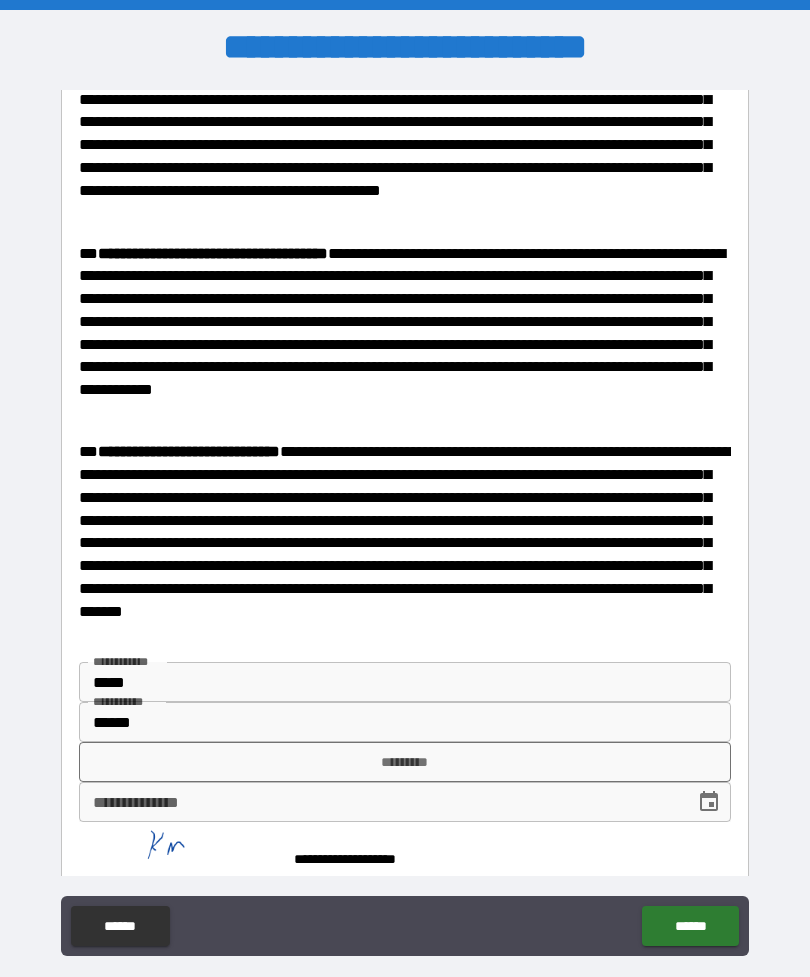 click on "**********" at bounding box center [380, 802] 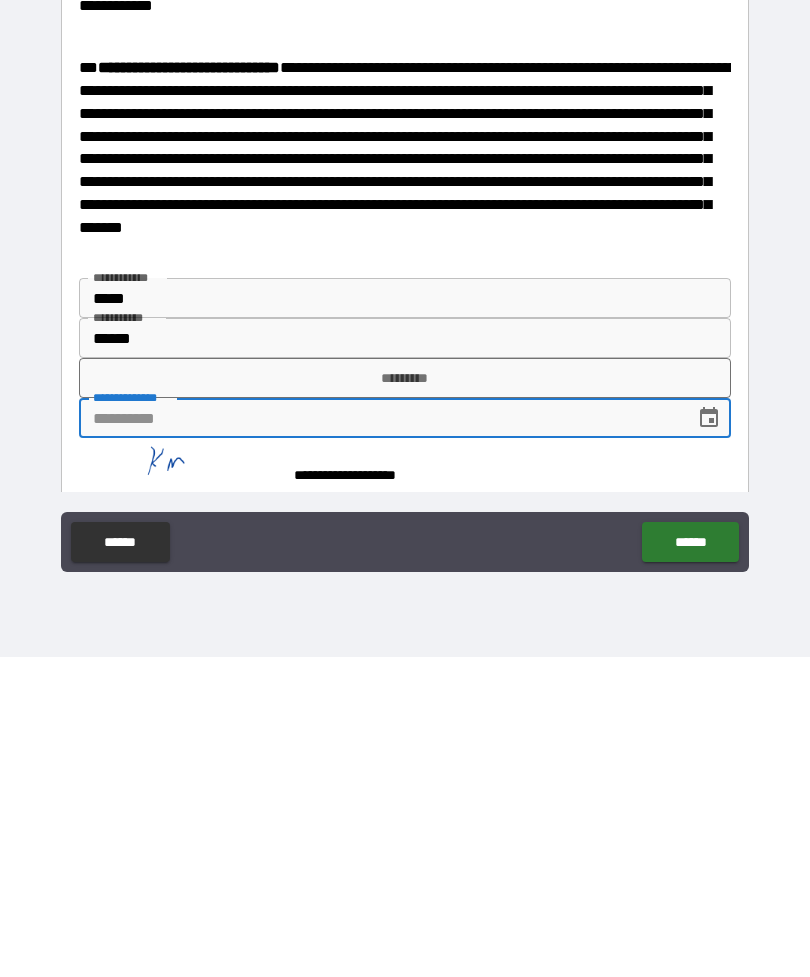 click 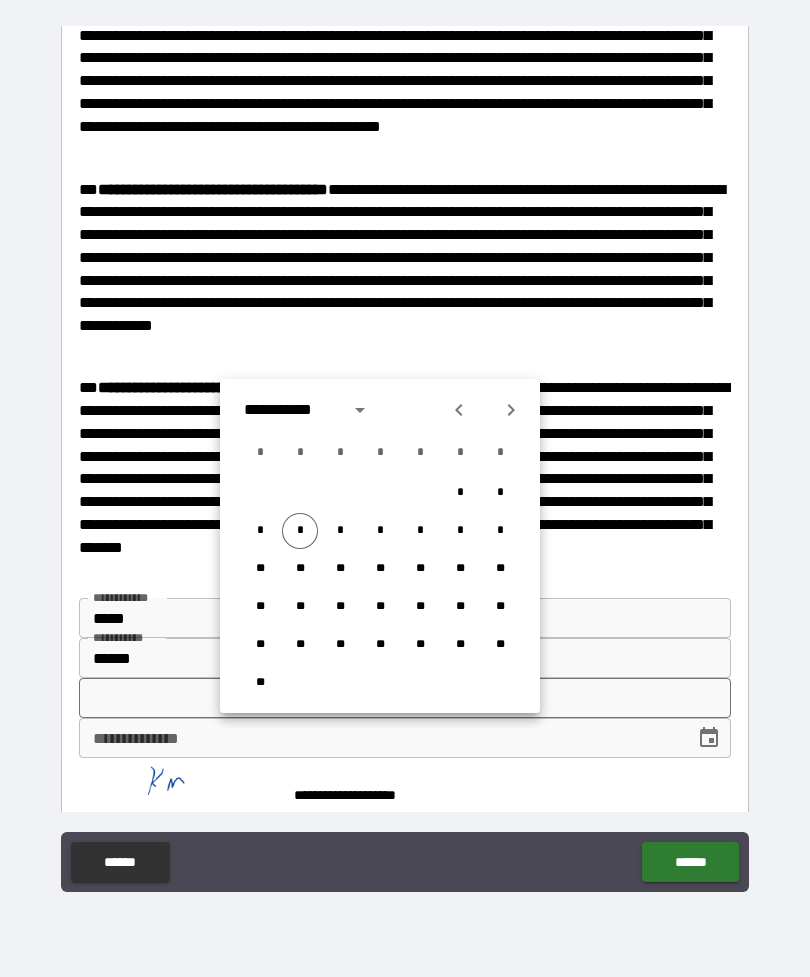 click on "*" at bounding box center [300, 531] 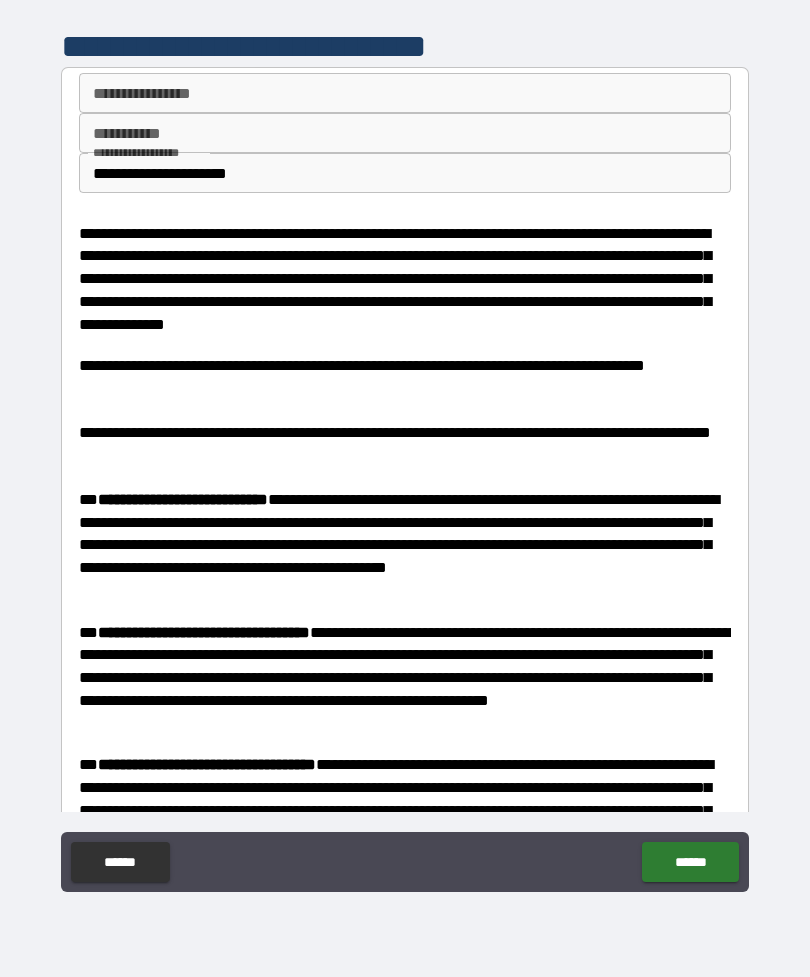 scroll, scrollTop: -2, scrollLeft: 0, axis: vertical 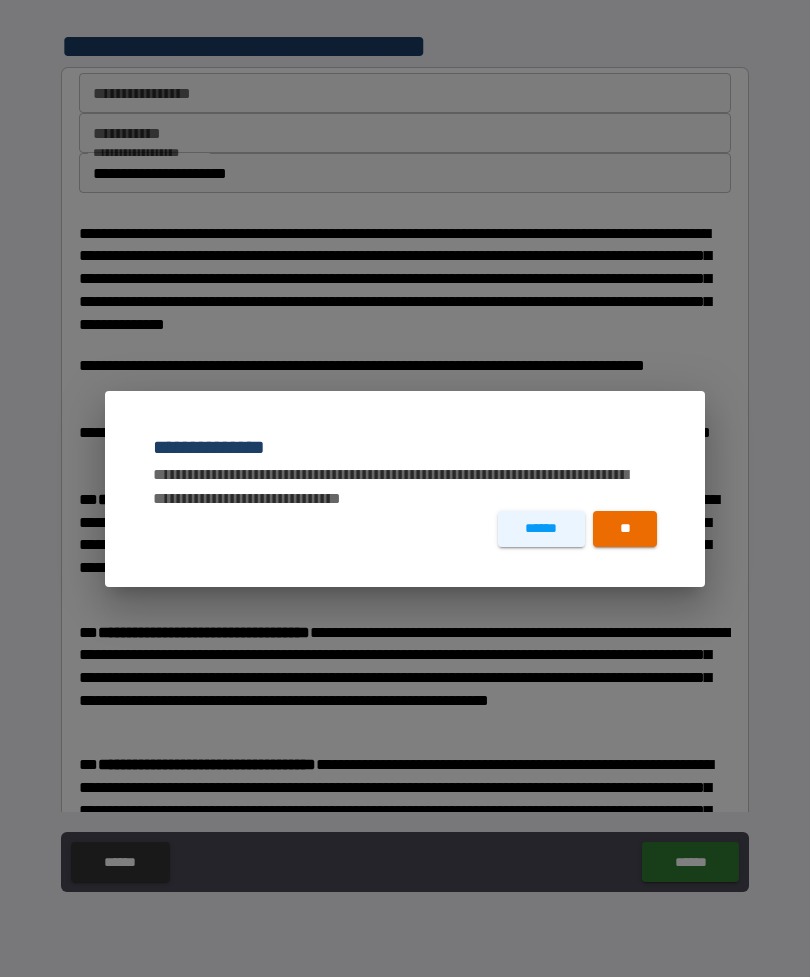 click on "**" at bounding box center [625, 529] 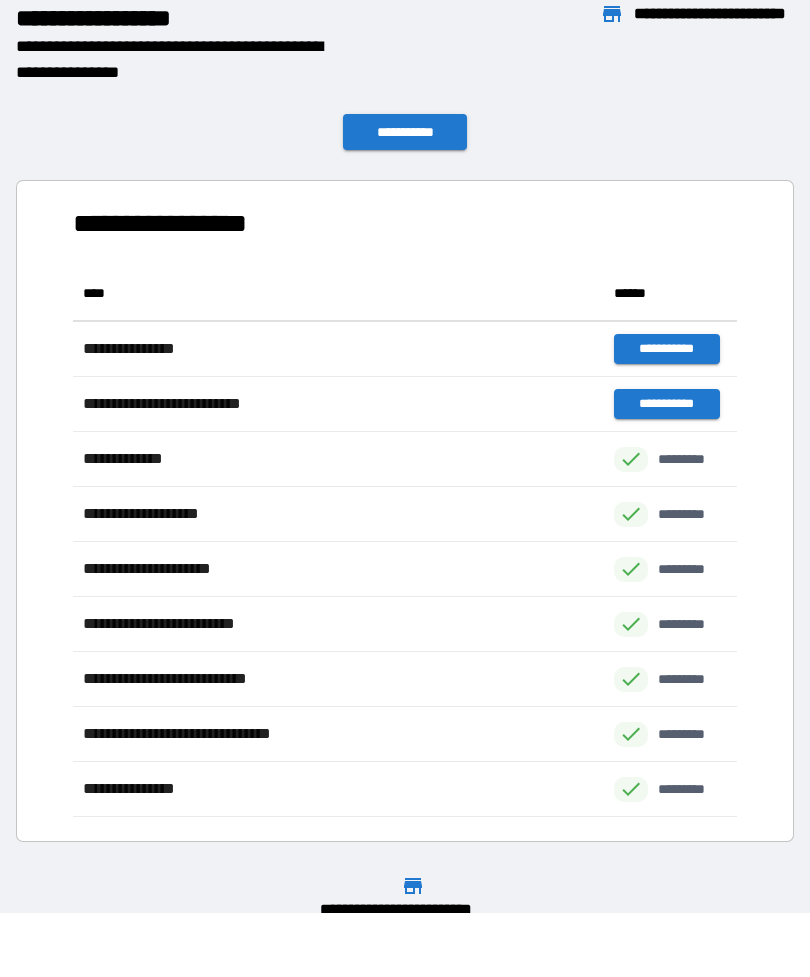 scroll, scrollTop: 1, scrollLeft: 1, axis: both 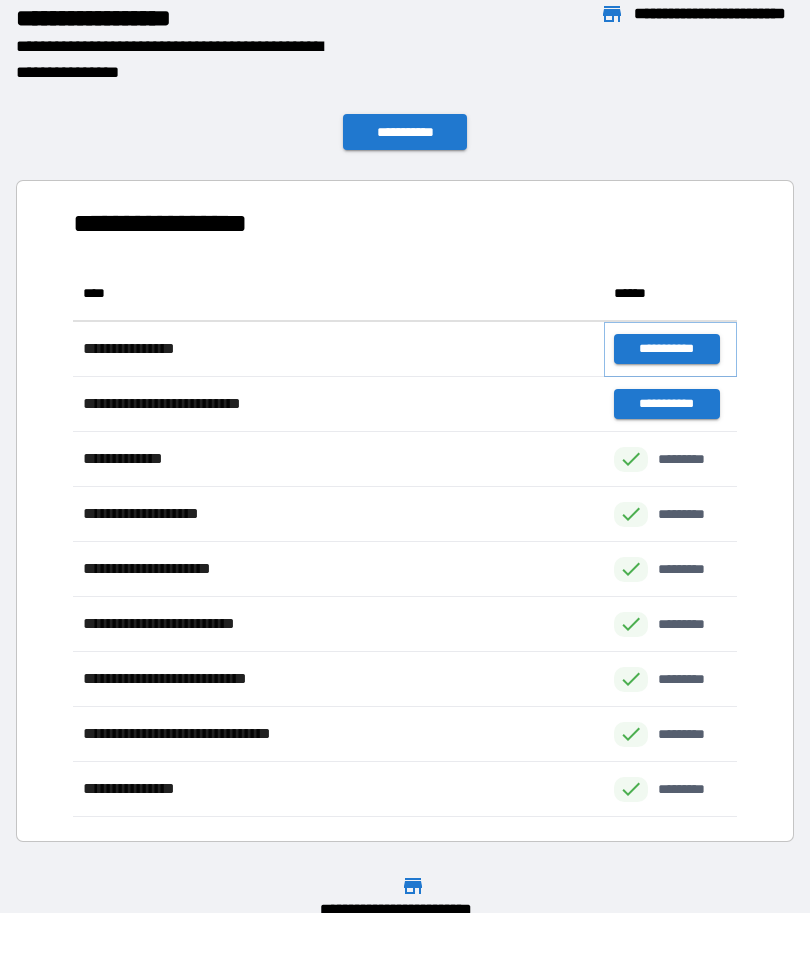 click on "**********" at bounding box center [666, 349] 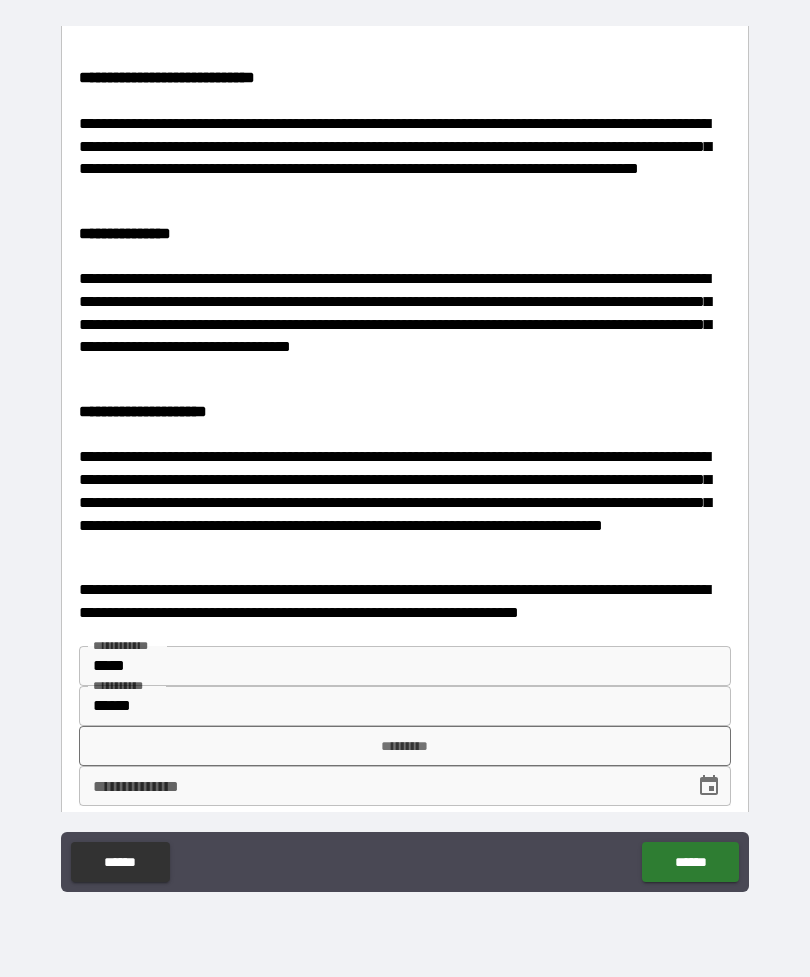 scroll, scrollTop: 769, scrollLeft: 0, axis: vertical 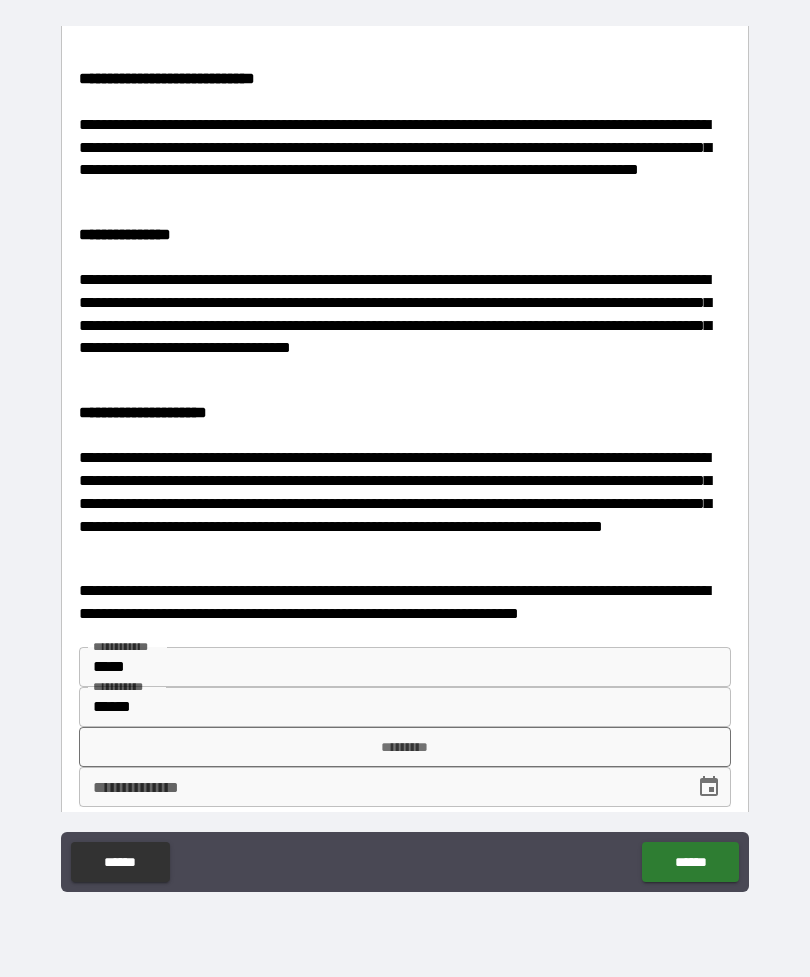 click 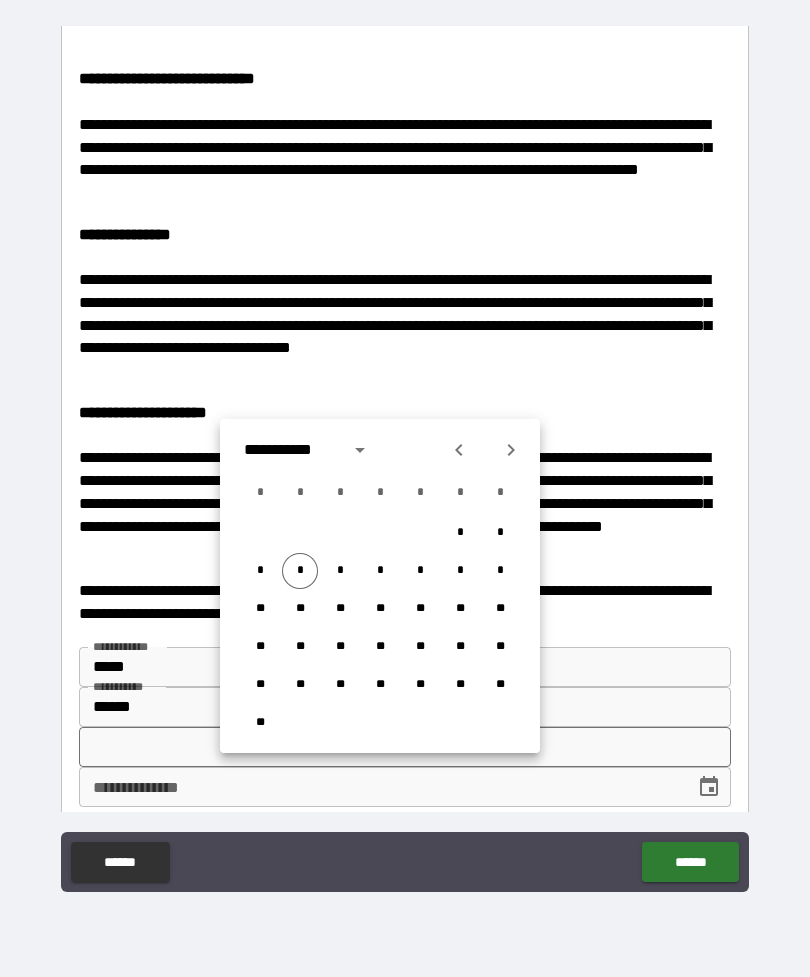 click on "*" at bounding box center [300, 571] 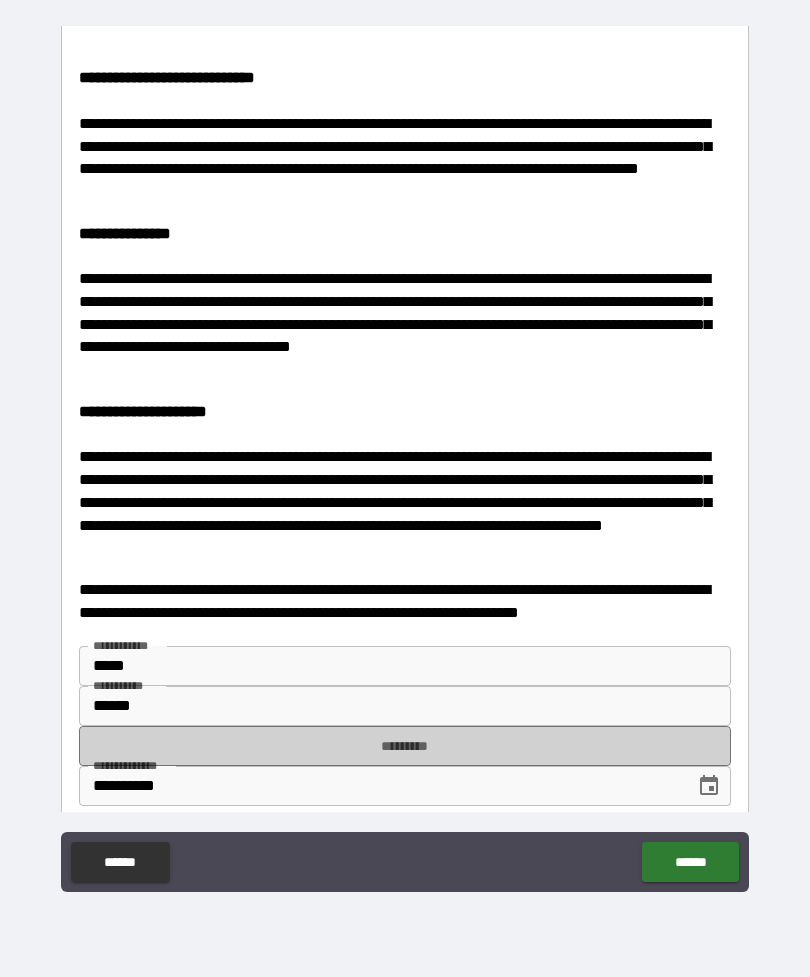 scroll, scrollTop: 769, scrollLeft: 0, axis: vertical 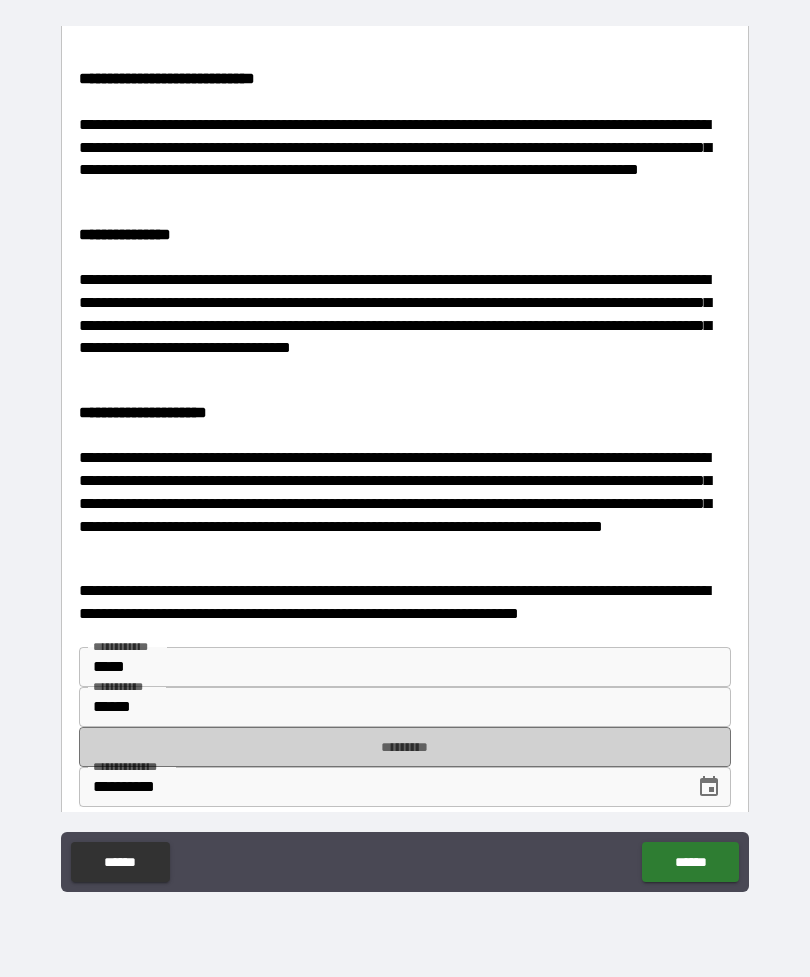 click on "*********" at bounding box center [405, 747] 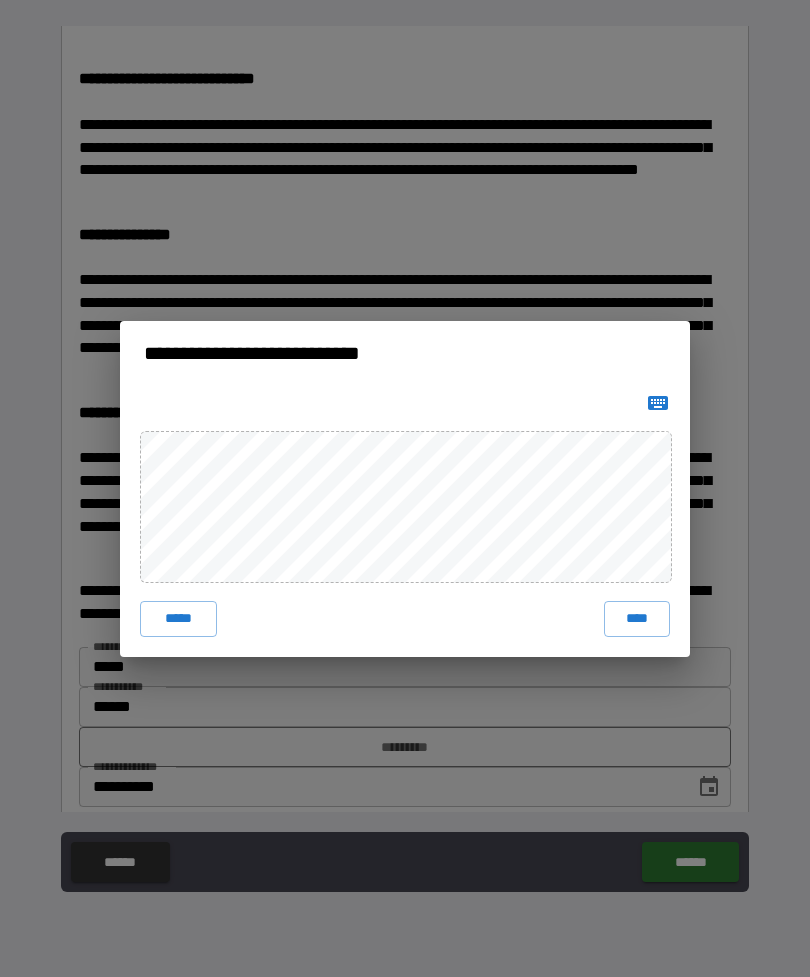 click on "****" at bounding box center (637, 619) 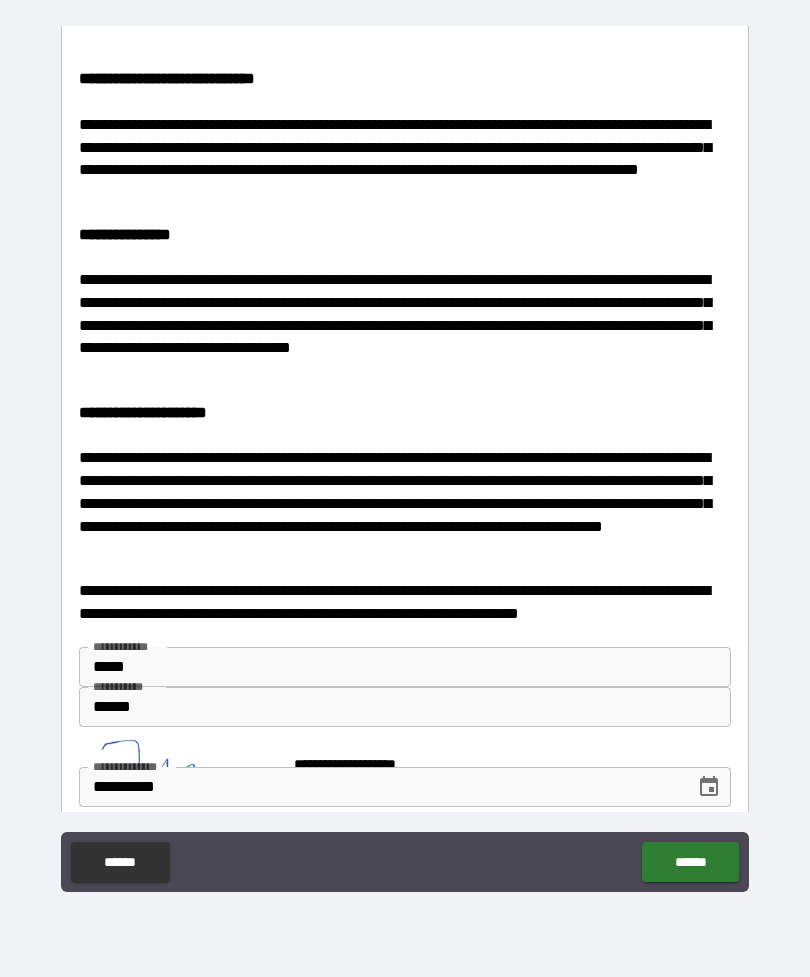 scroll, scrollTop: 759, scrollLeft: 0, axis: vertical 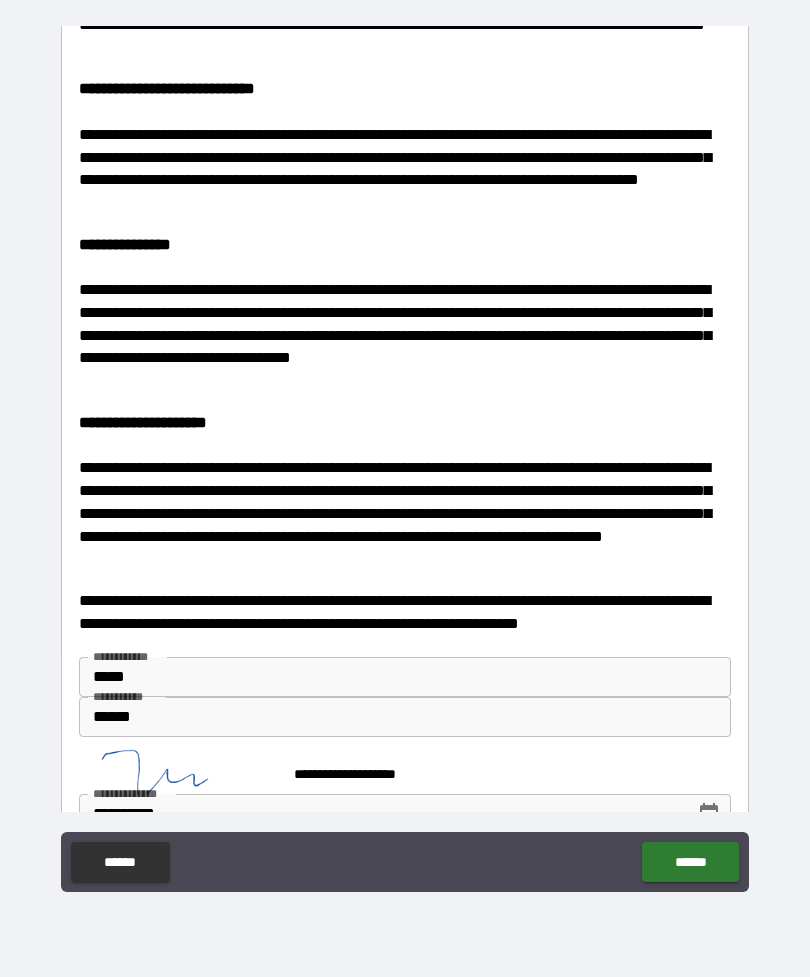 click on "******" at bounding box center (690, 862) 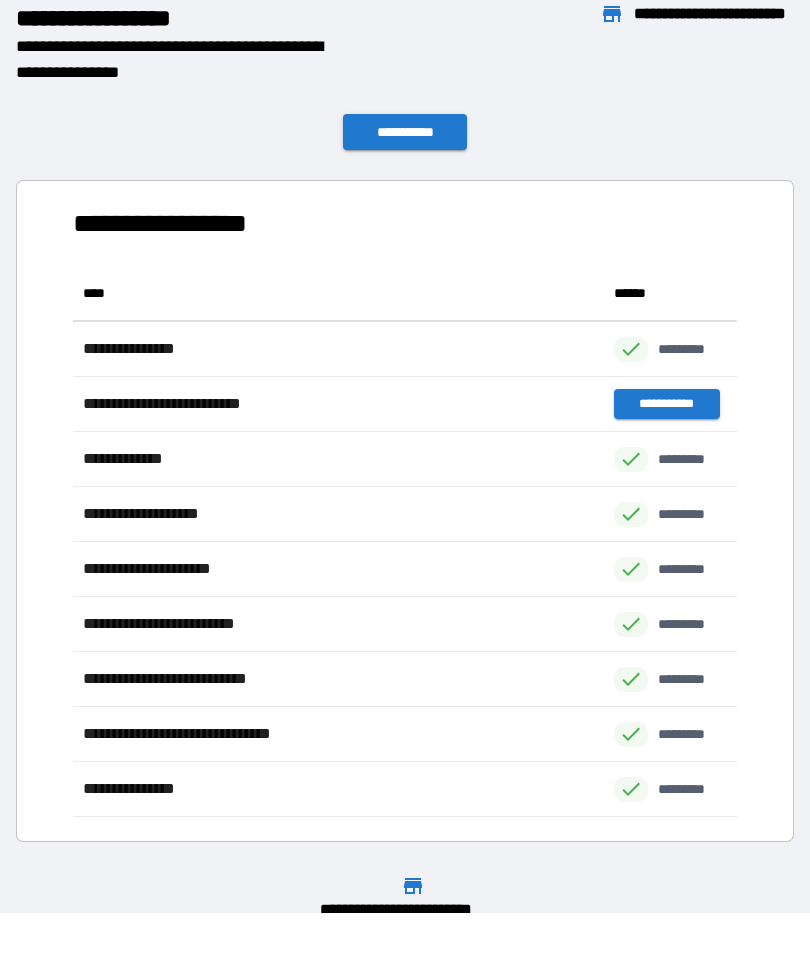 scroll, scrollTop: 1, scrollLeft: 1, axis: both 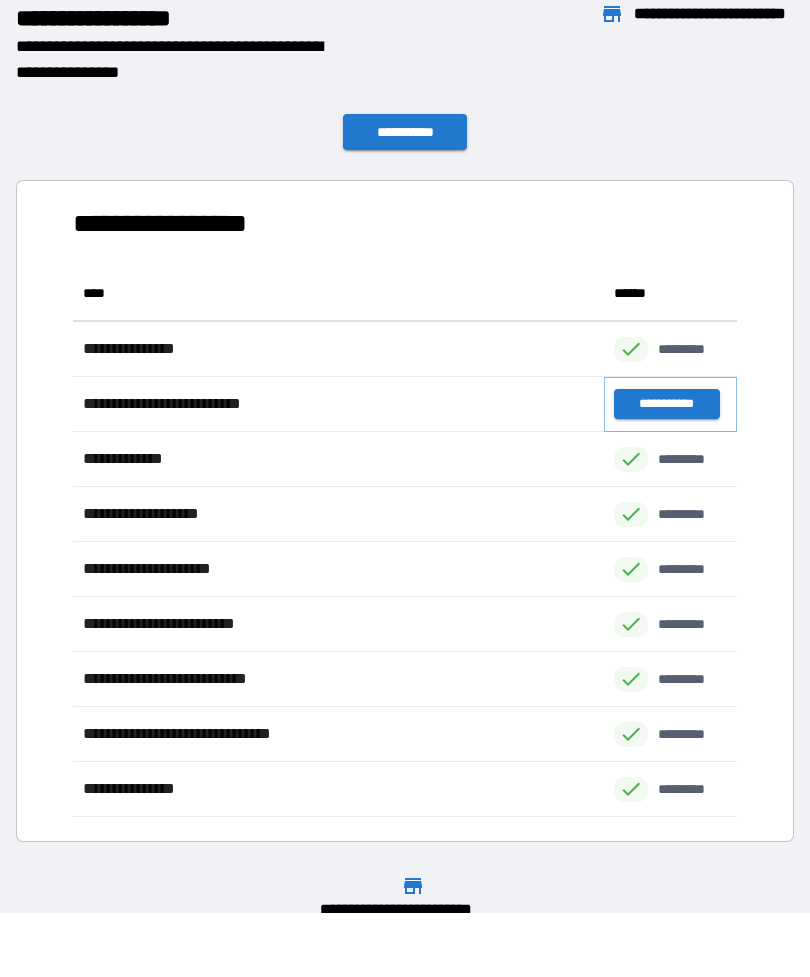 click on "**********" at bounding box center (666, 404) 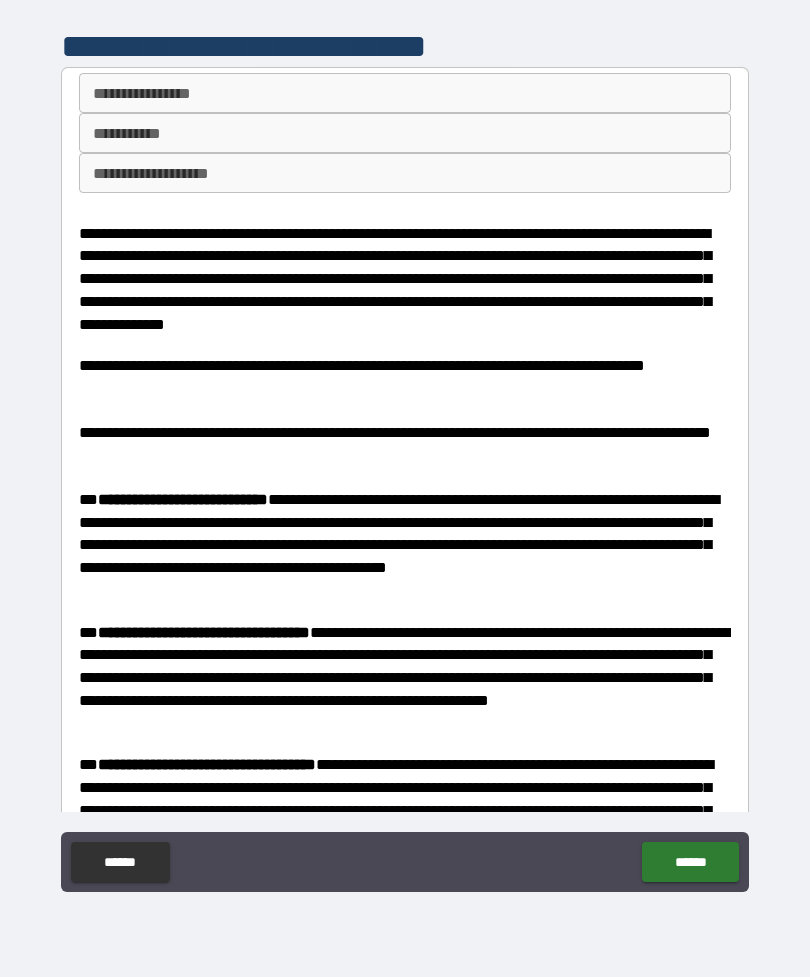 click on "**********" at bounding box center [405, 173] 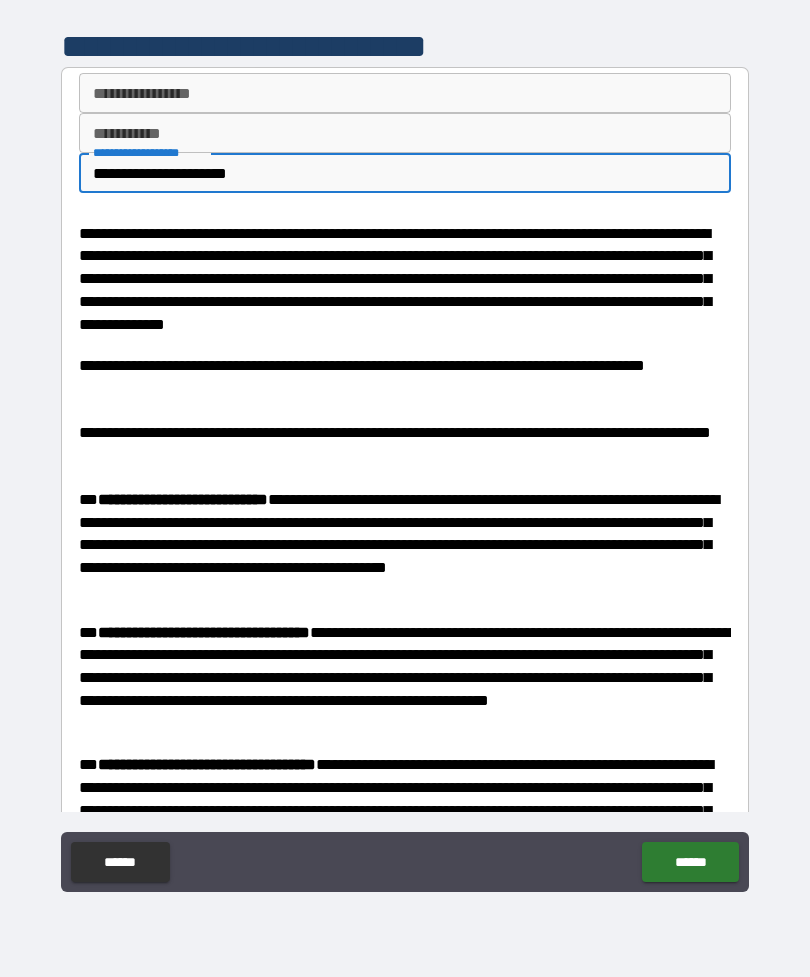 type on "**********" 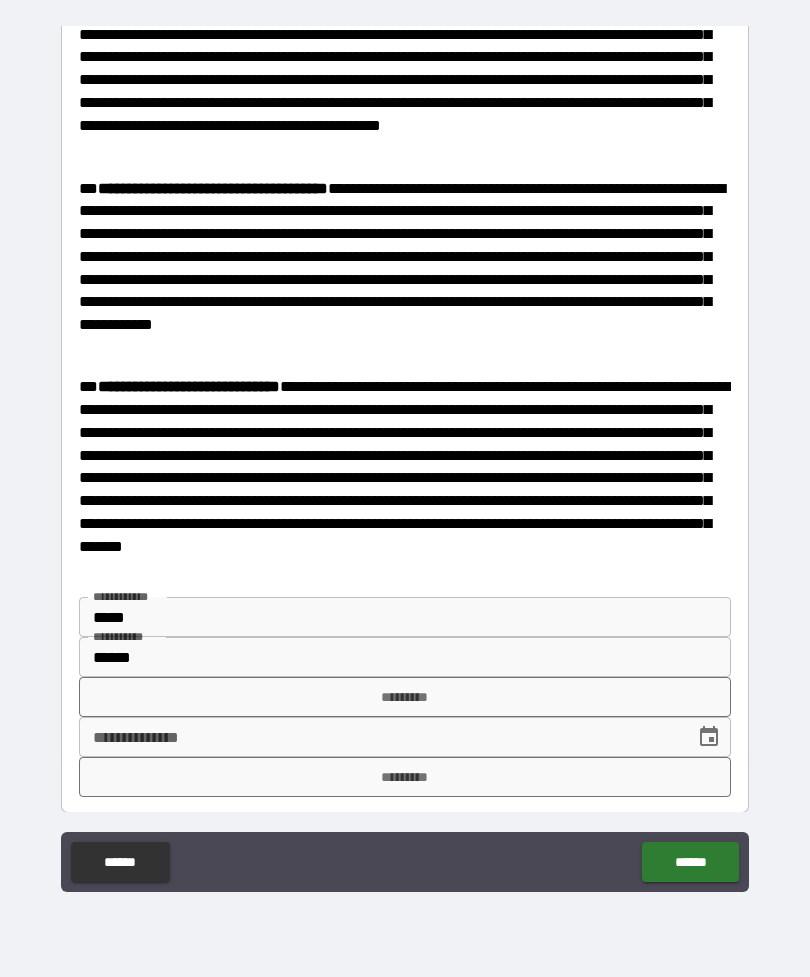 click on "*********" at bounding box center [405, 777] 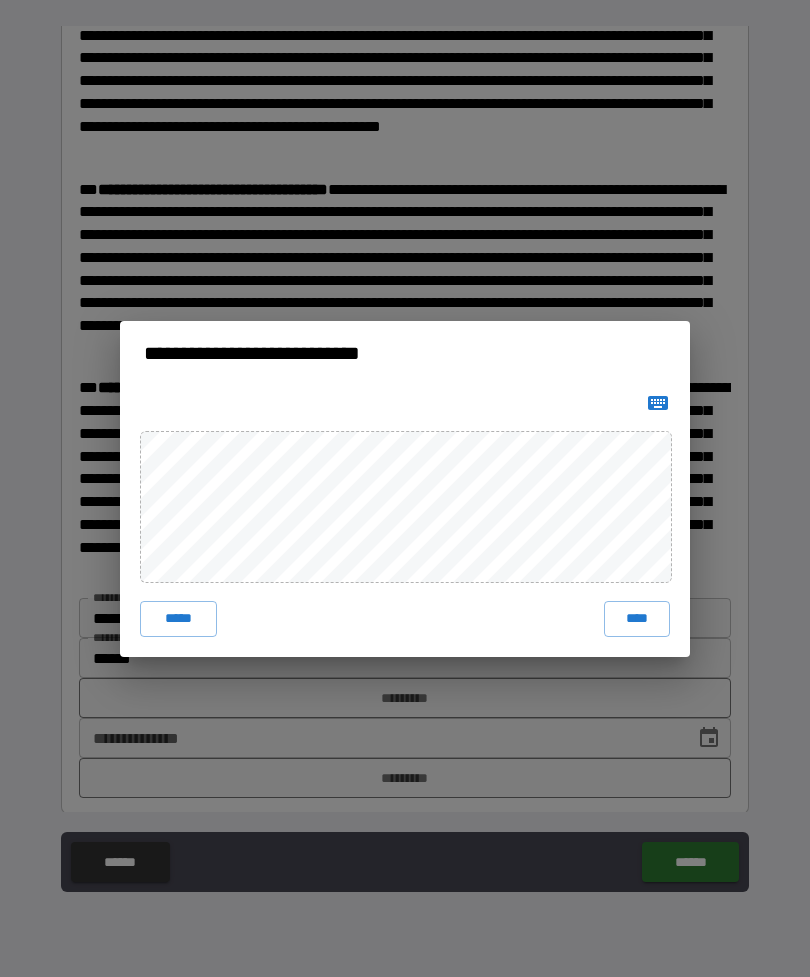 click on "****" at bounding box center (637, 619) 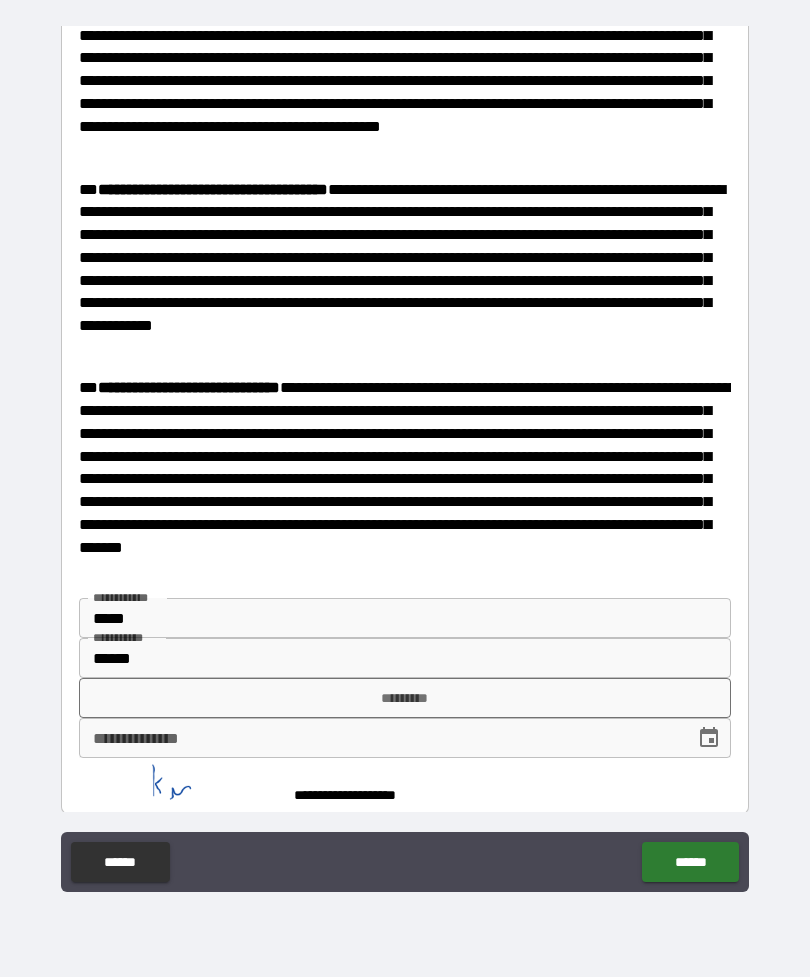 scroll, scrollTop: 1227, scrollLeft: 0, axis: vertical 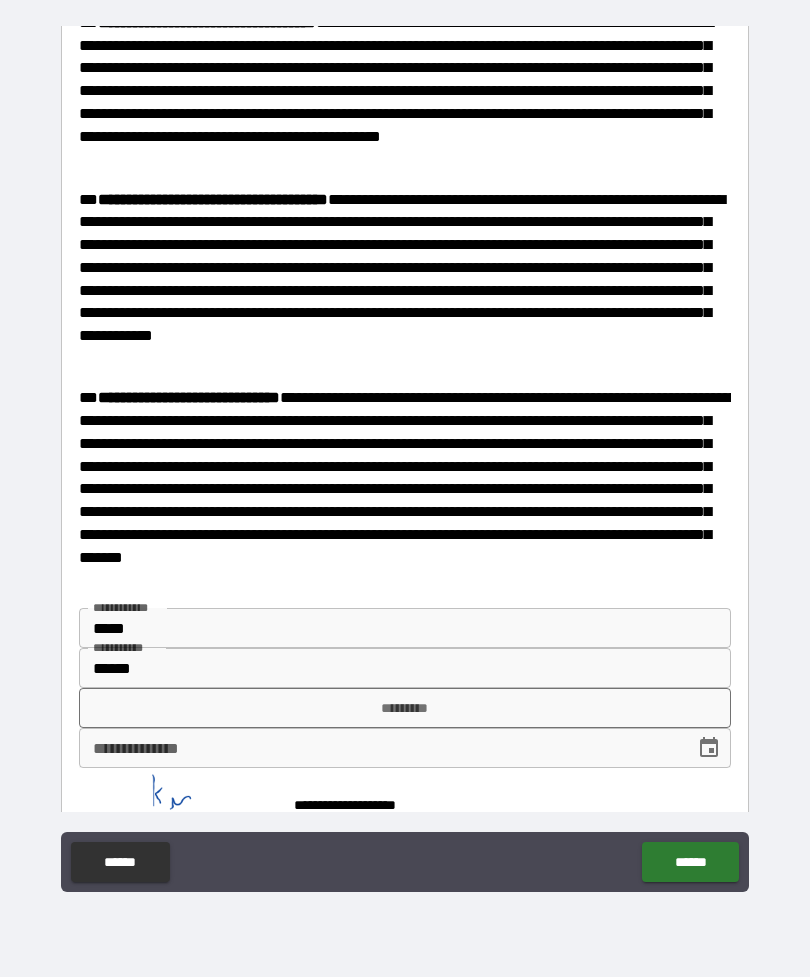 click on "**********" at bounding box center [380, 748] 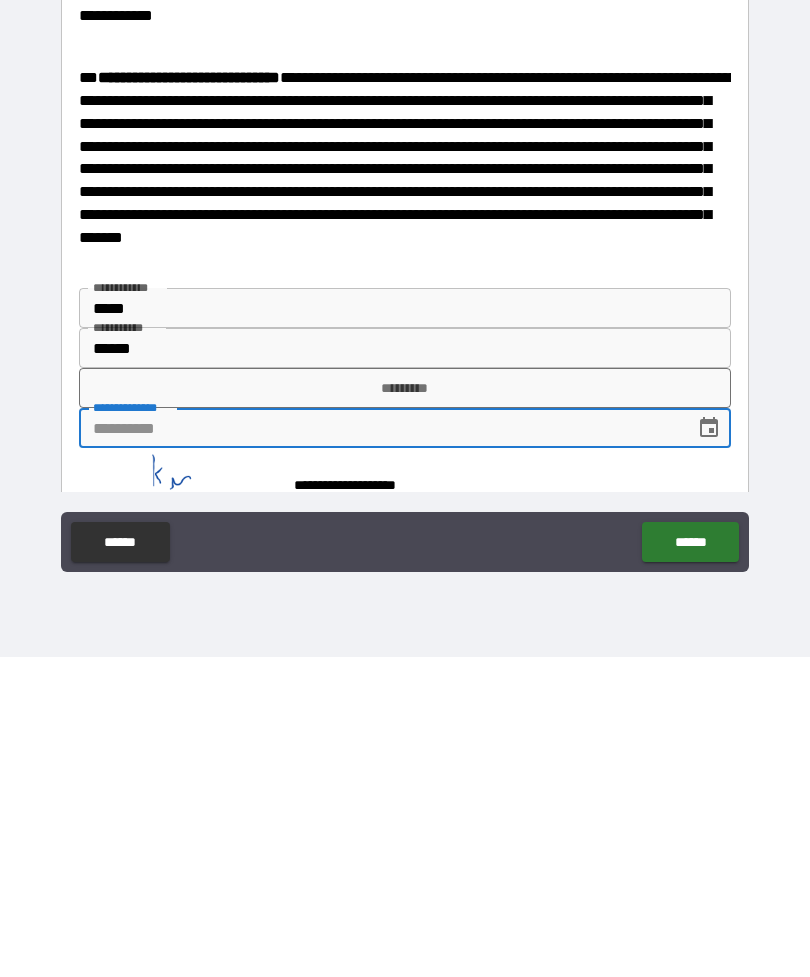 click 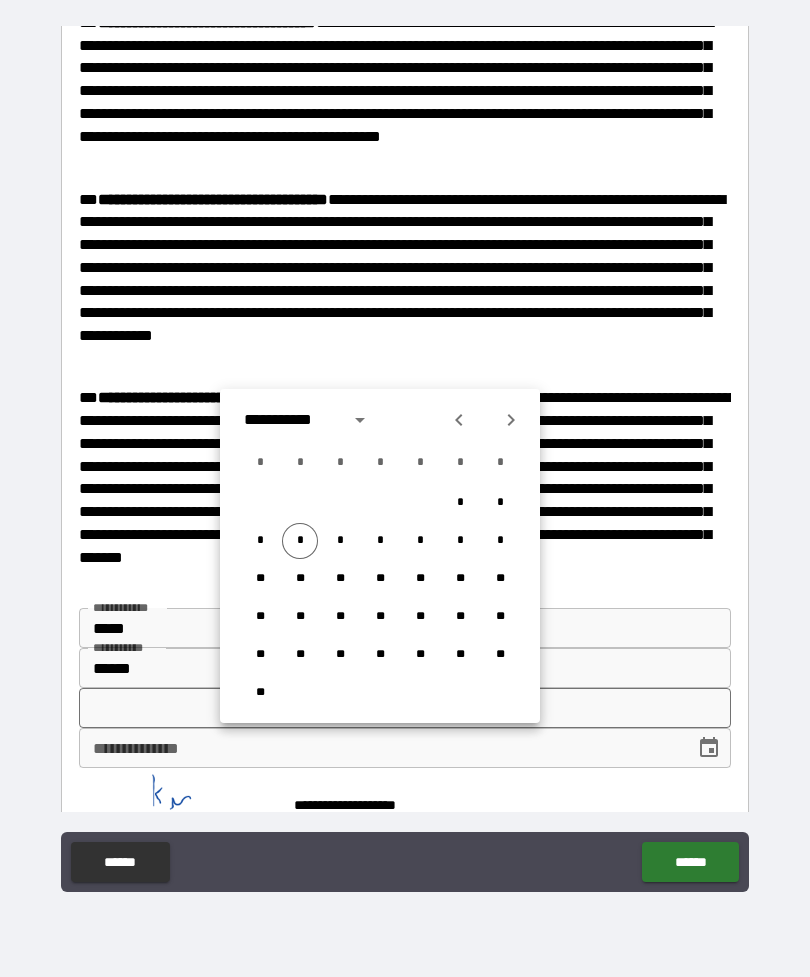 click on "*" at bounding box center [300, 541] 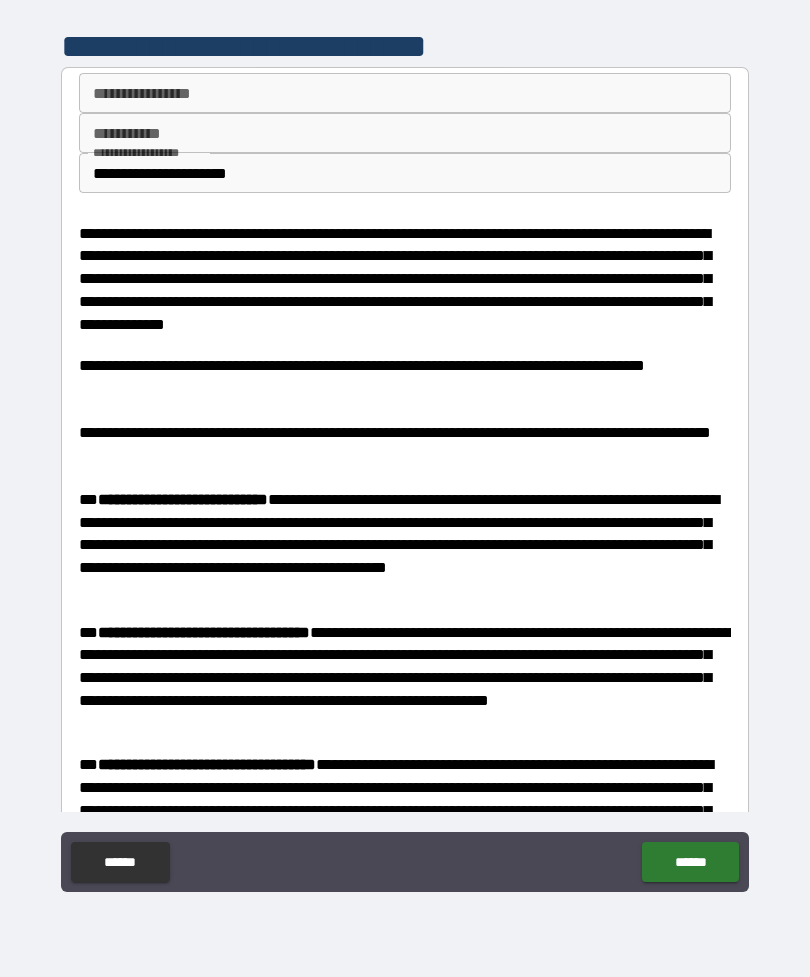 scroll, scrollTop: 0, scrollLeft: 0, axis: both 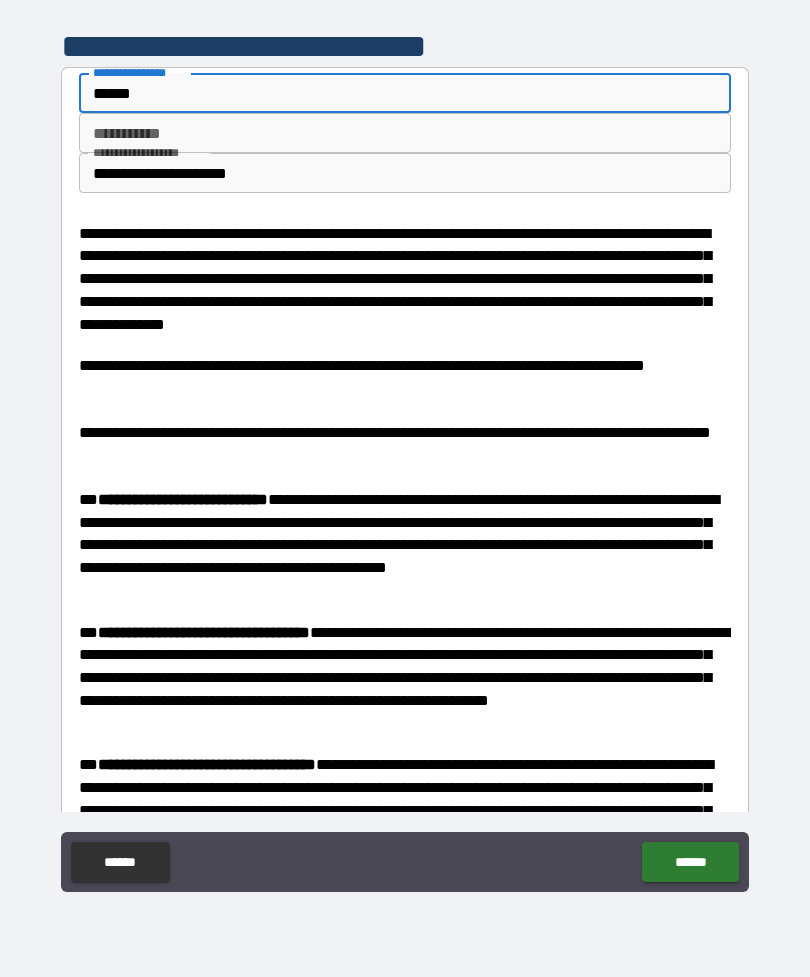 type on "******" 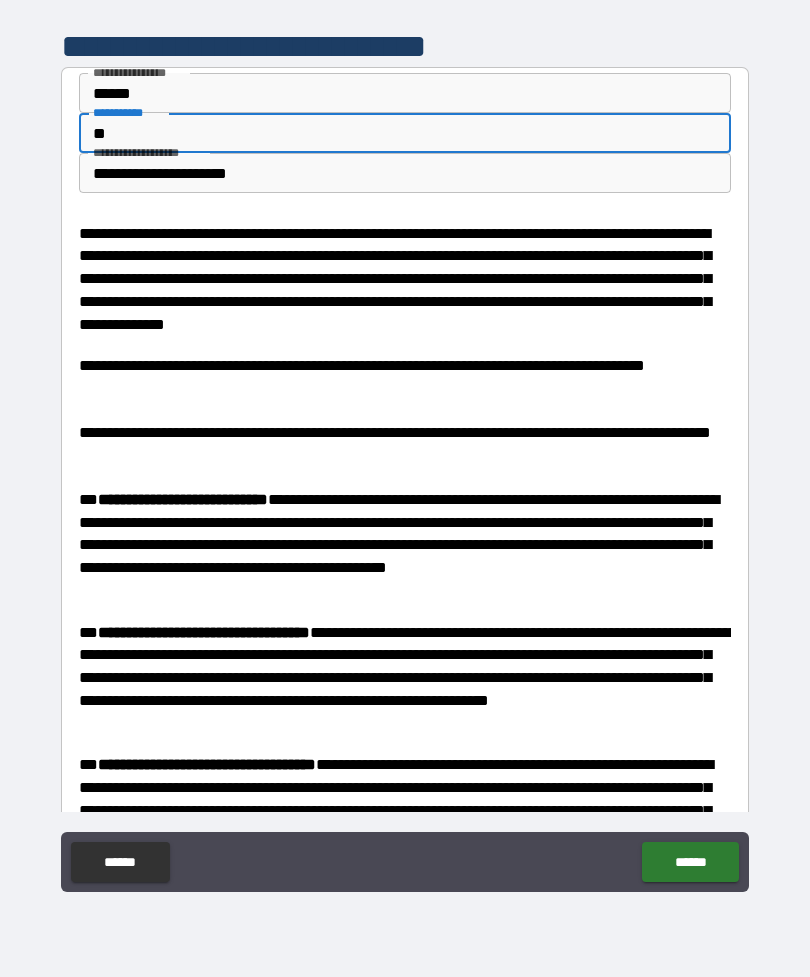 type on "**" 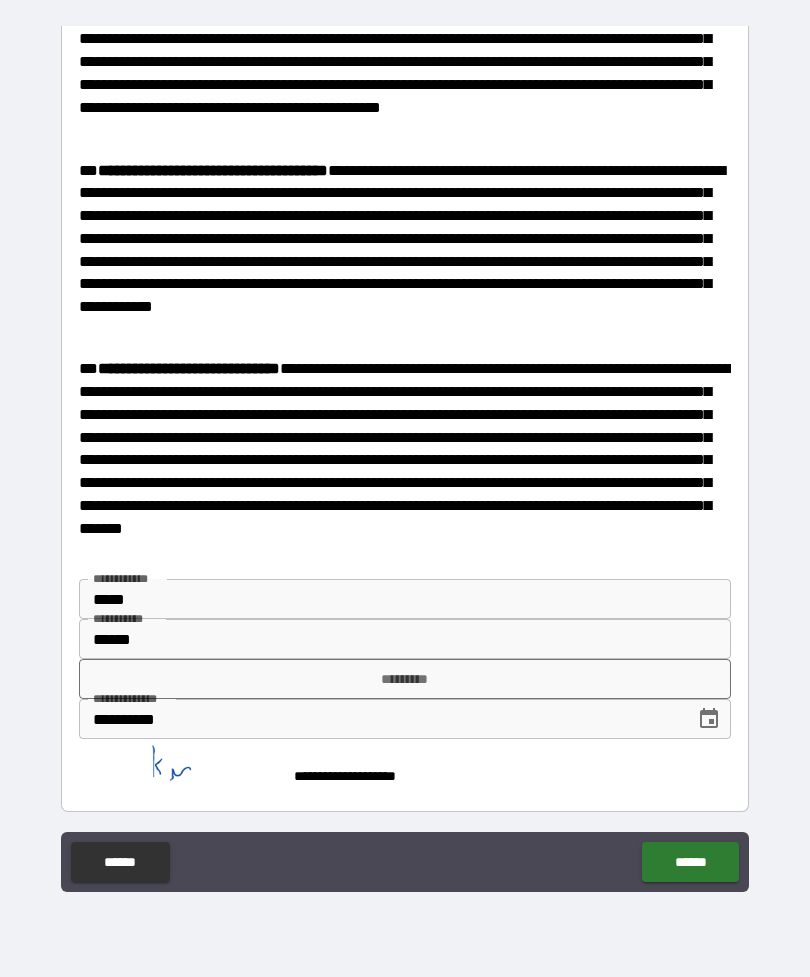 scroll, scrollTop: 1254, scrollLeft: 0, axis: vertical 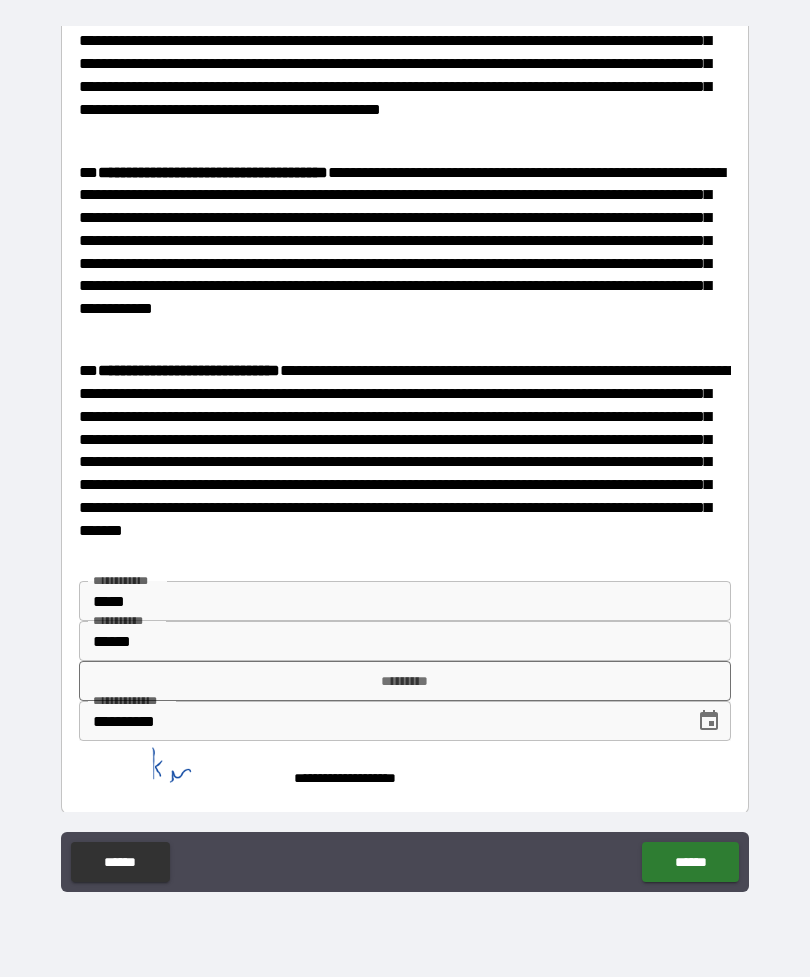 click on "*********" at bounding box center [405, 681] 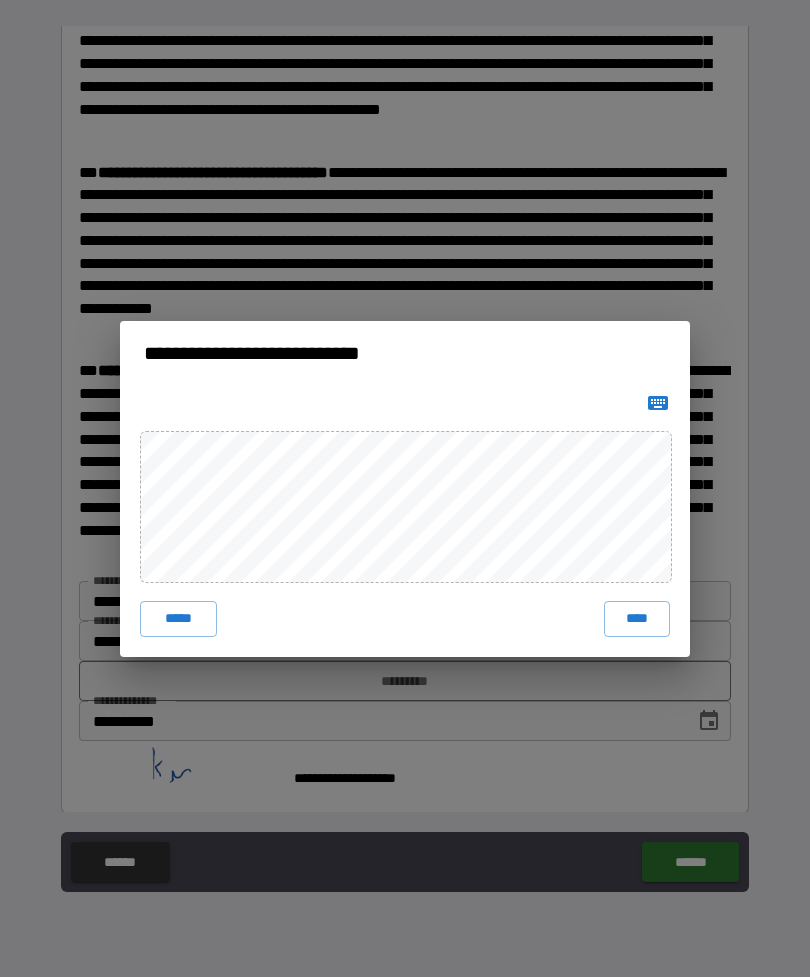 click on "****" at bounding box center (637, 619) 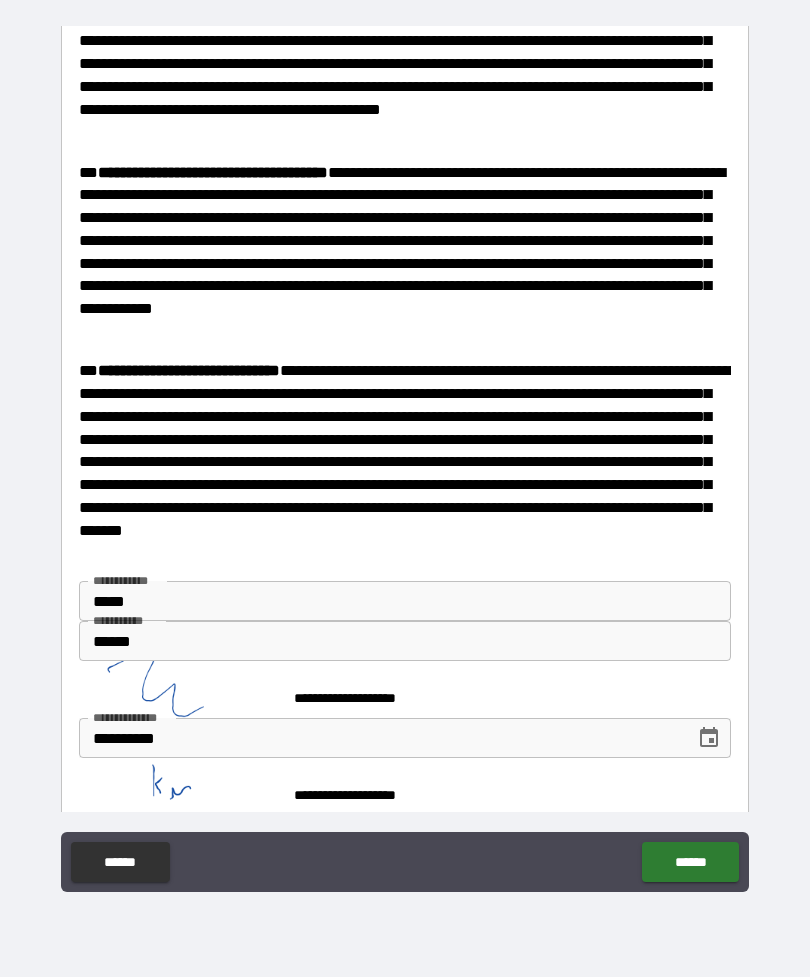 scroll, scrollTop: 1244, scrollLeft: 0, axis: vertical 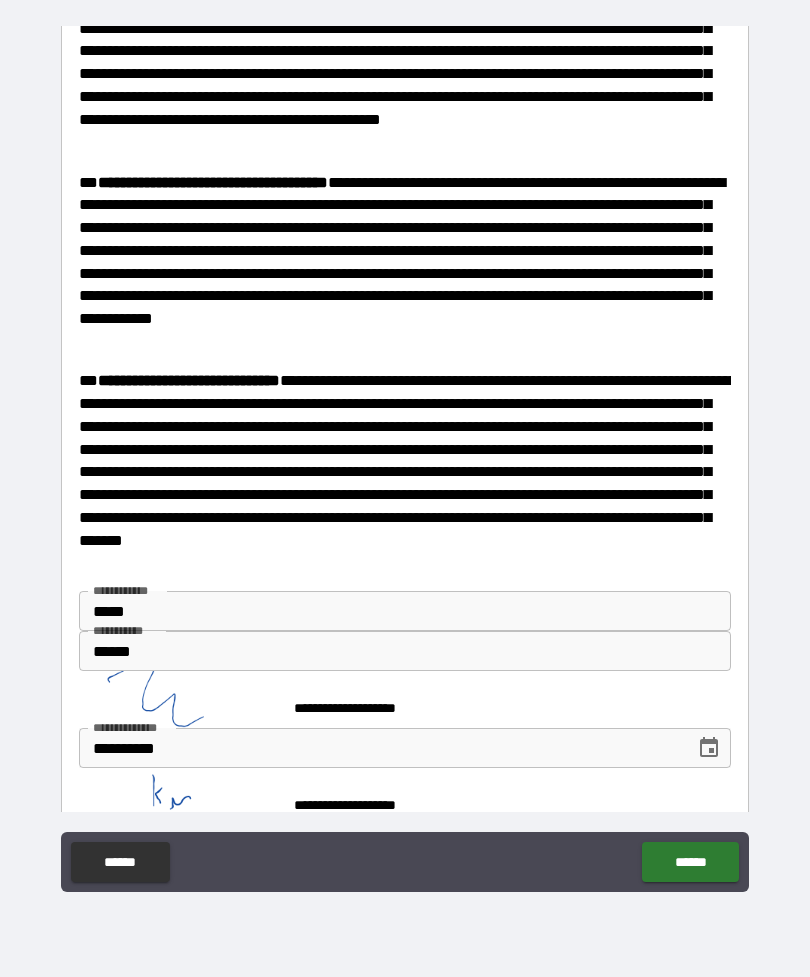 click on "******" at bounding box center (690, 862) 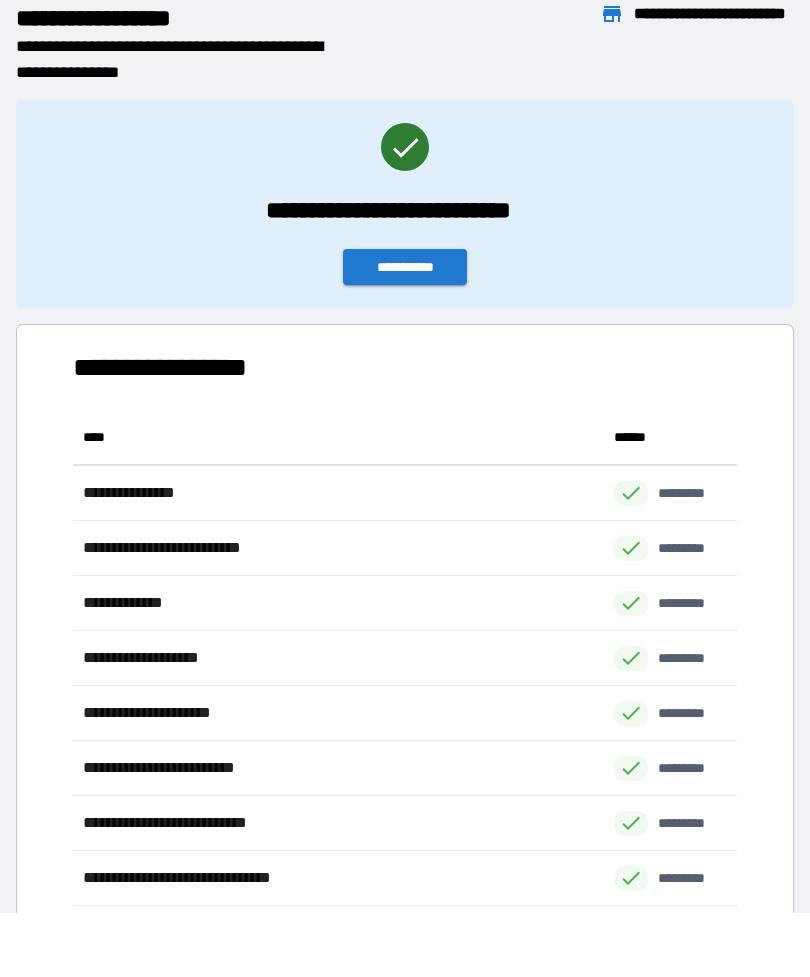 scroll, scrollTop: 551, scrollLeft: 664, axis: both 